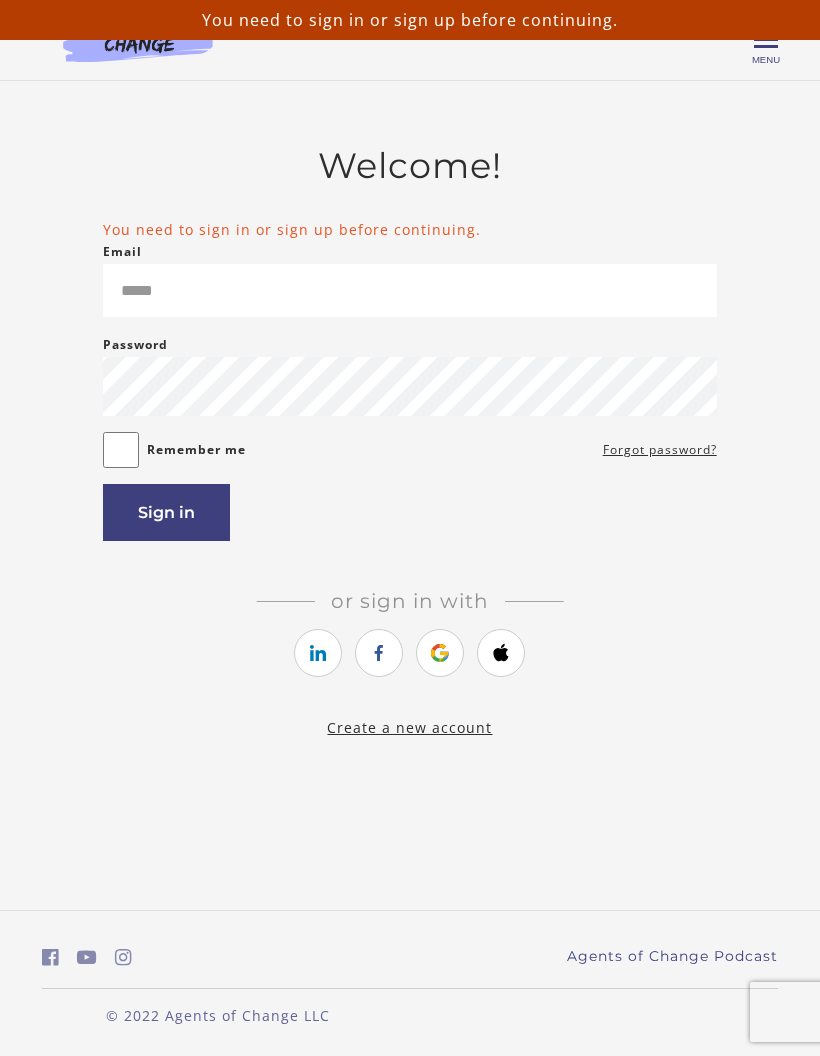 scroll, scrollTop: 0, scrollLeft: 0, axis: both 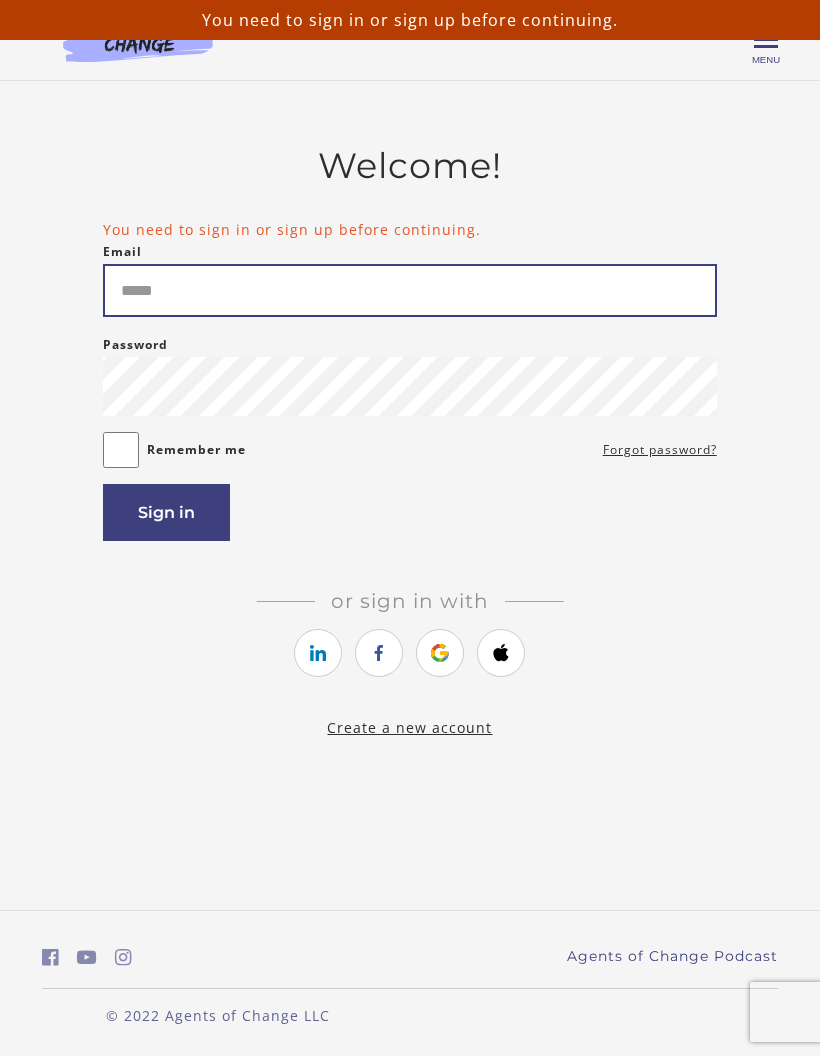 click on "Email" at bounding box center (409, 290) 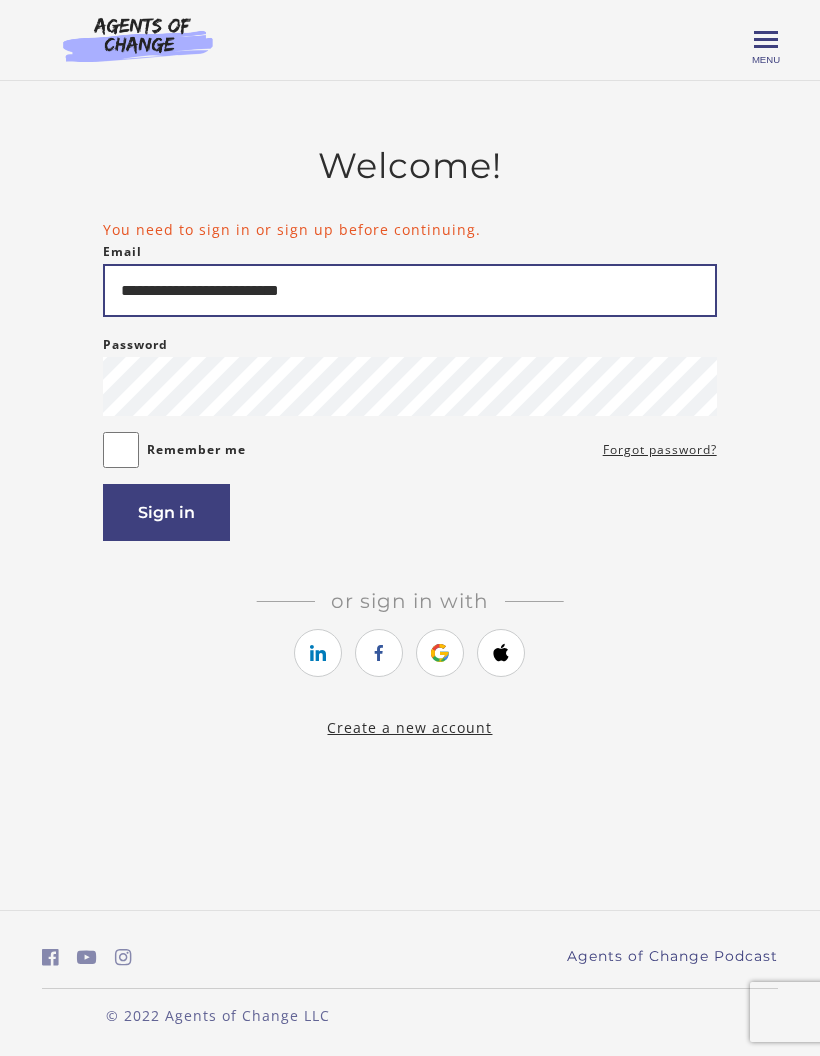 type on "**********" 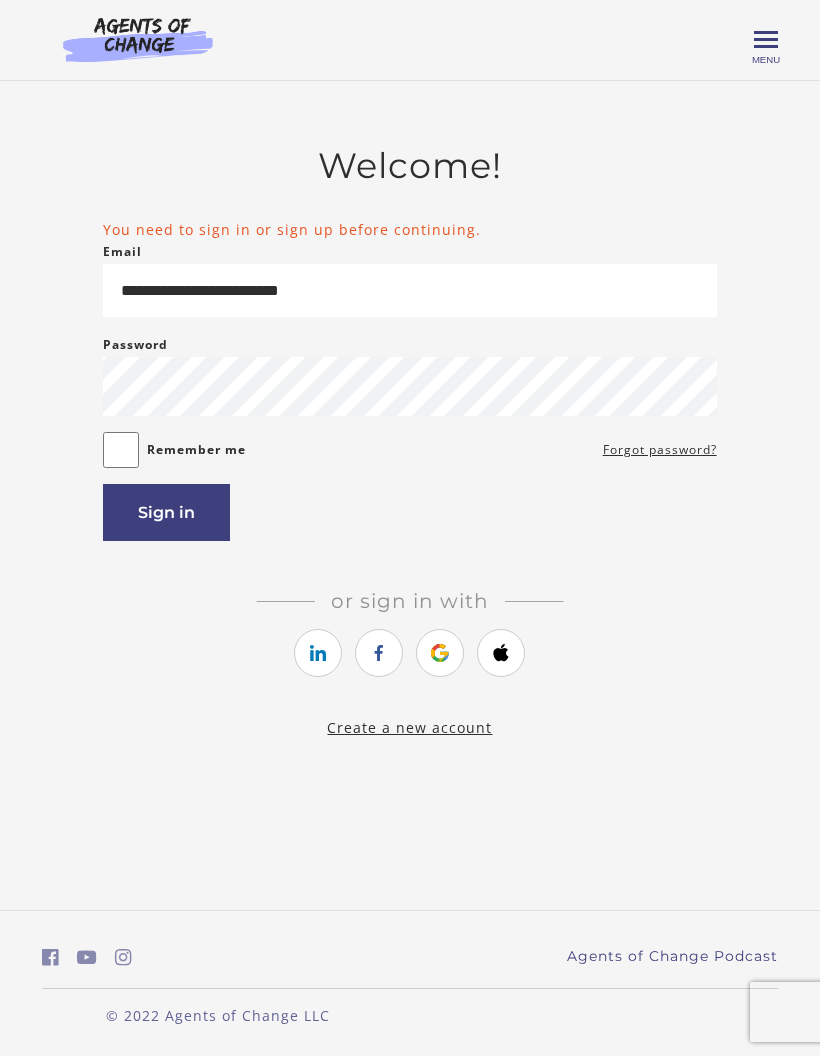 click on "Sign in" at bounding box center [166, 512] 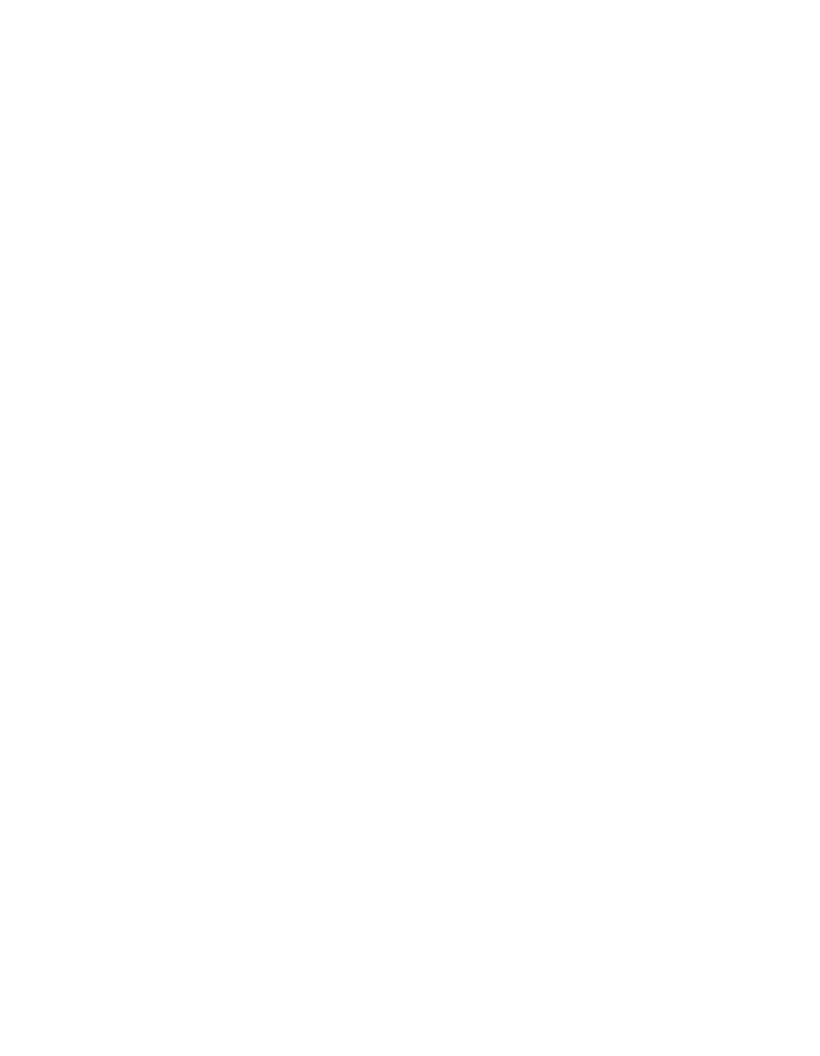 scroll, scrollTop: 0, scrollLeft: 0, axis: both 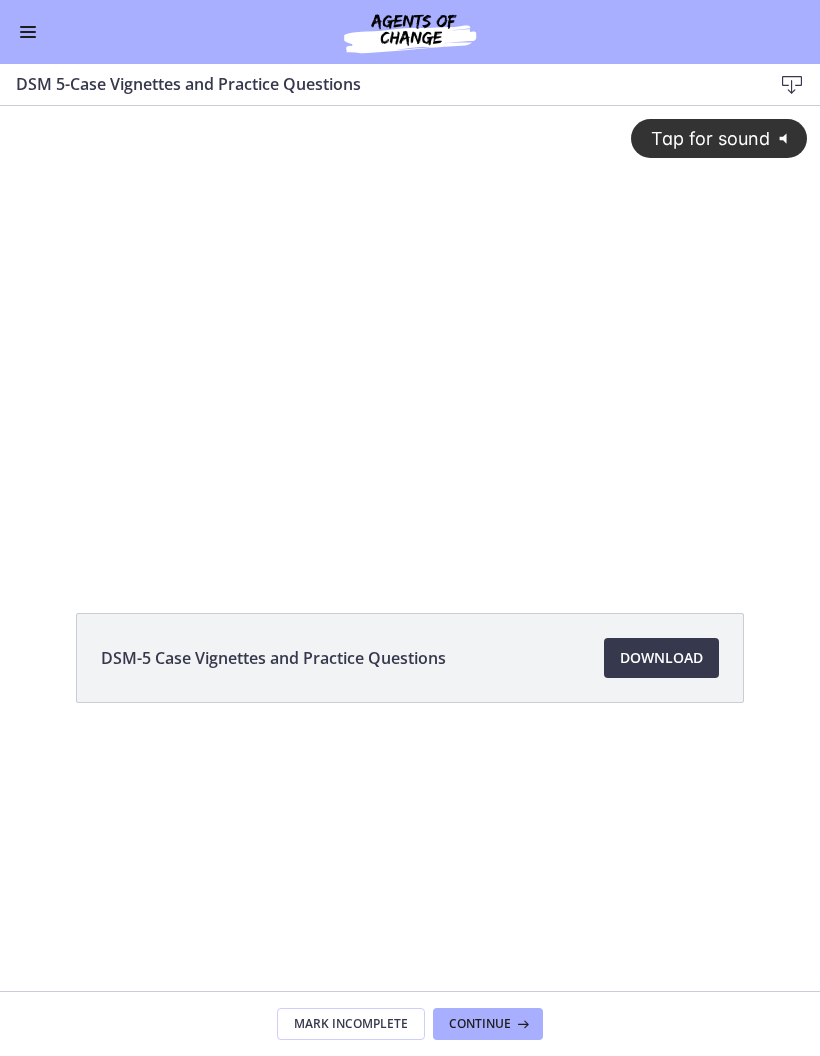 click on "Tap for sound
@keyframes VOLUME_SMALL_WAVE_FLASH {
0% { opacity: 0; }
33% { opacity: 1; }
66% { opacity: 1; }
100% { opacity: 0; }
}
@keyframes VOLUME_LARGE_WAVE_FLASH {
0% { opacity: 0; }
33% { opacity: 1; }
66% { opacity: 1; }
100% { opacity: 0; }
}
.volume__small-wave {
animation: VOLUME_SMALL_WAVE_FLASH 2s infinite;
opacity: 0;
}
.volume__large-wave {
animation: VOLUME_LARGE_WAVE_FLASH 2s infinite .3s;
opacity: 0;
}" at bounding box center (719, 138) 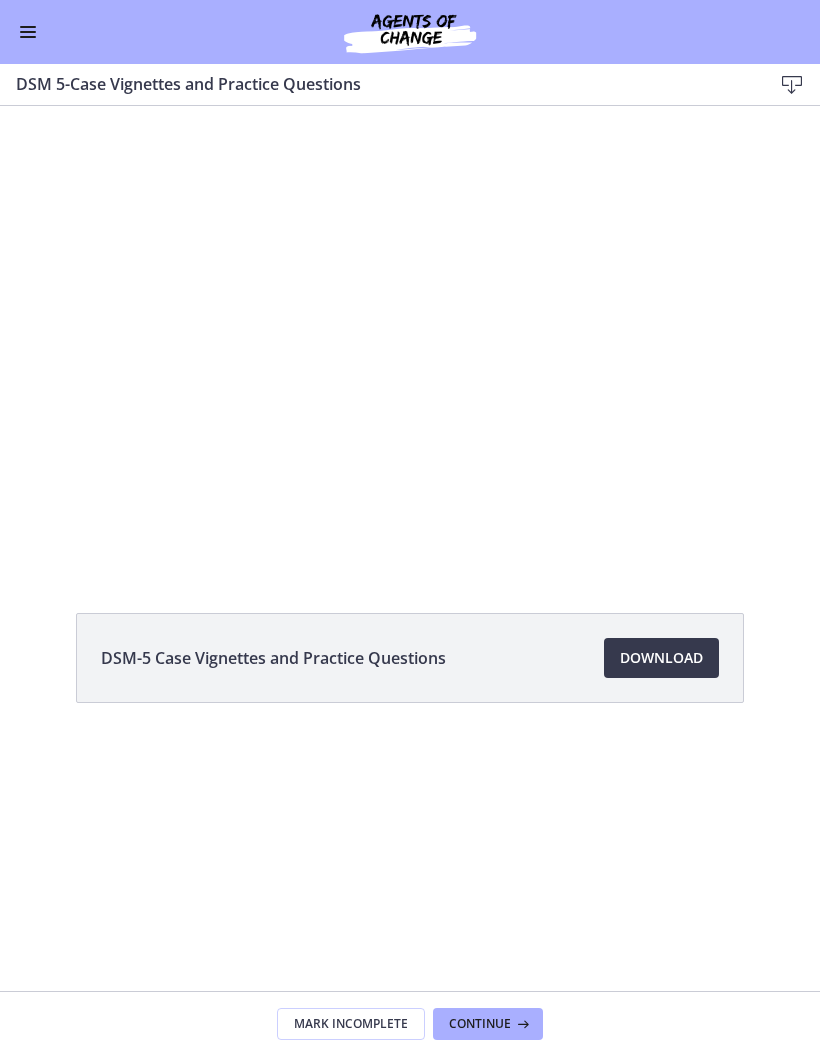 click on "Continue" at bounding box center [488, 1024] 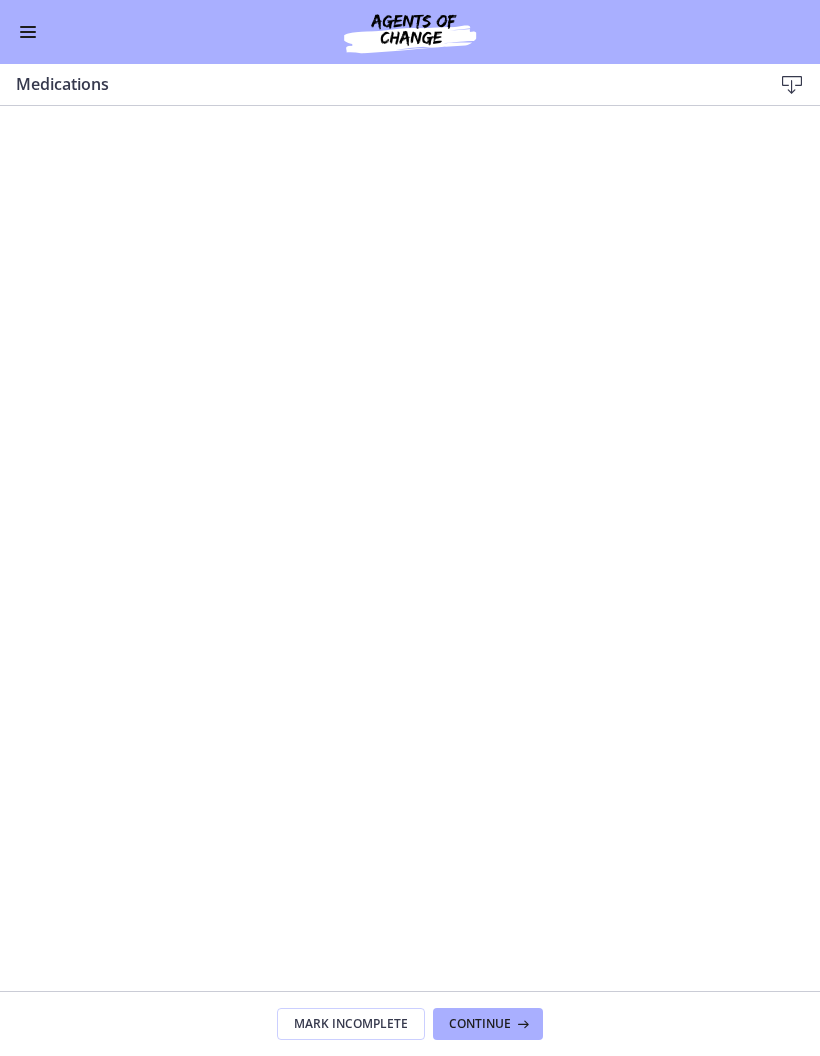 click at bounding box center [28, 32] 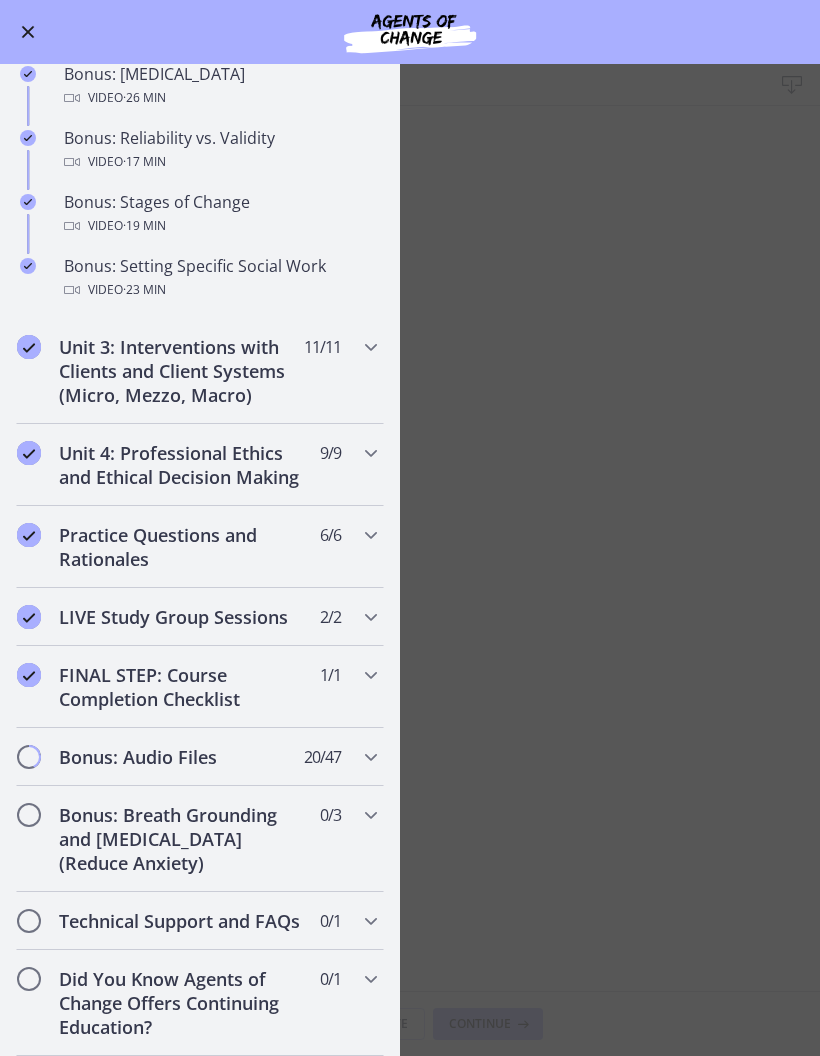 scroll, scrollTop: 1591, scrollLeft: 0, axis: vertical 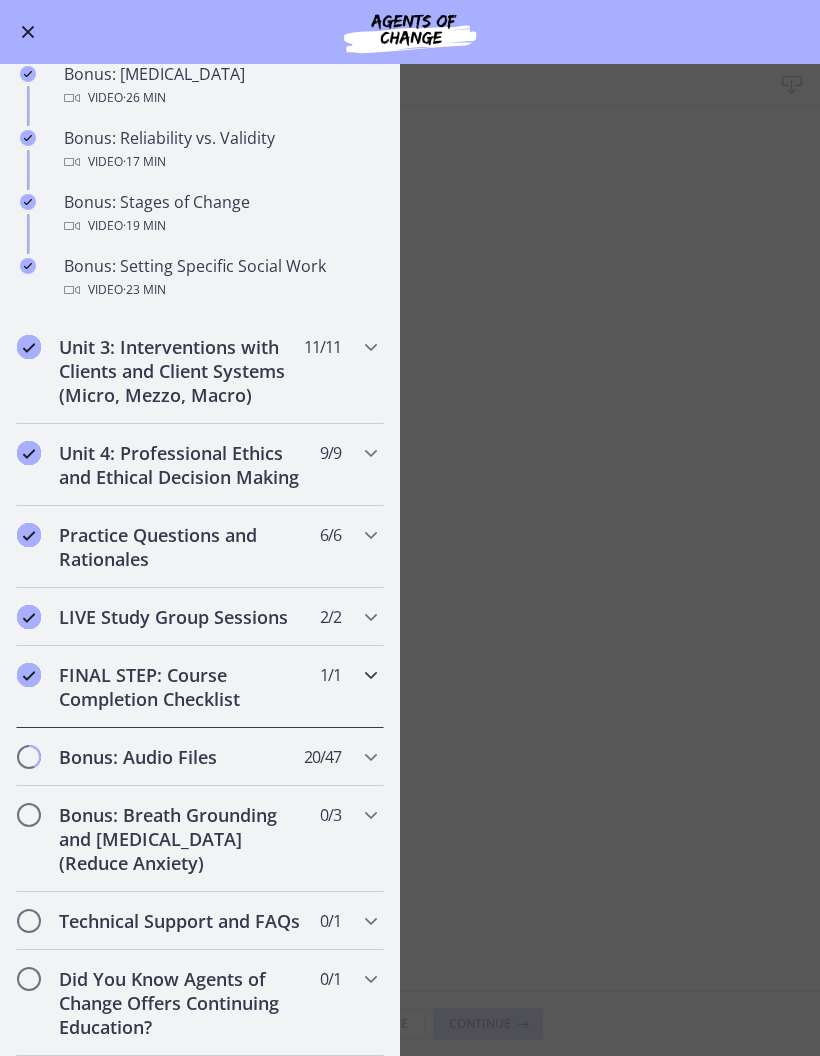 click on "FINAL STEP: Course Completion Checklist" at bounding box center [181, 687] 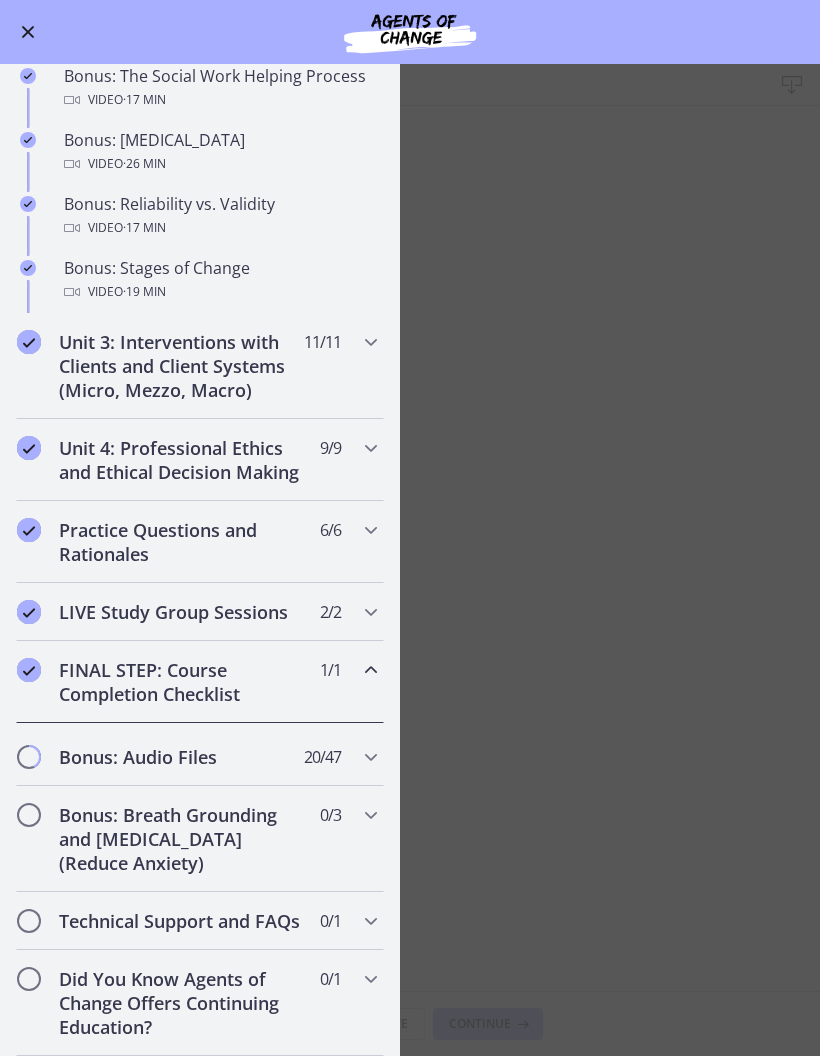 scroll, scrollTop: 479, scrollLeft: 0, axis: vertical 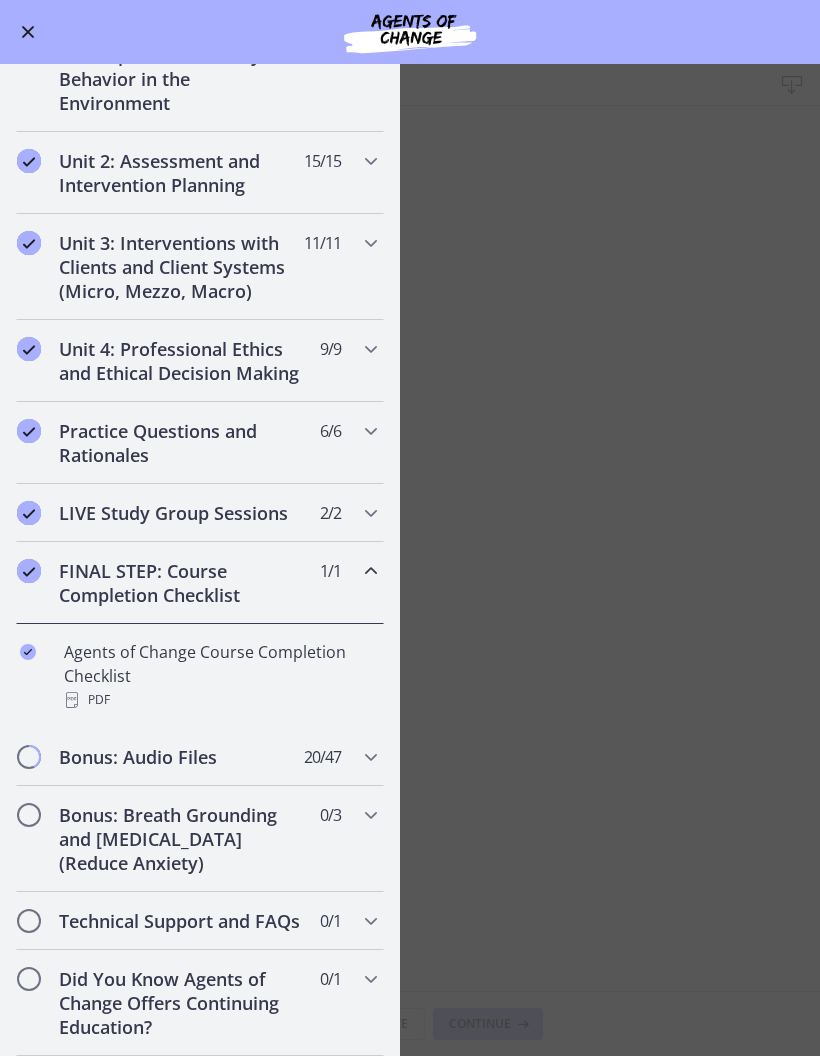 click on "Agents of Change Course Completion Checklist
PDF" at bounding box center (220, 676) 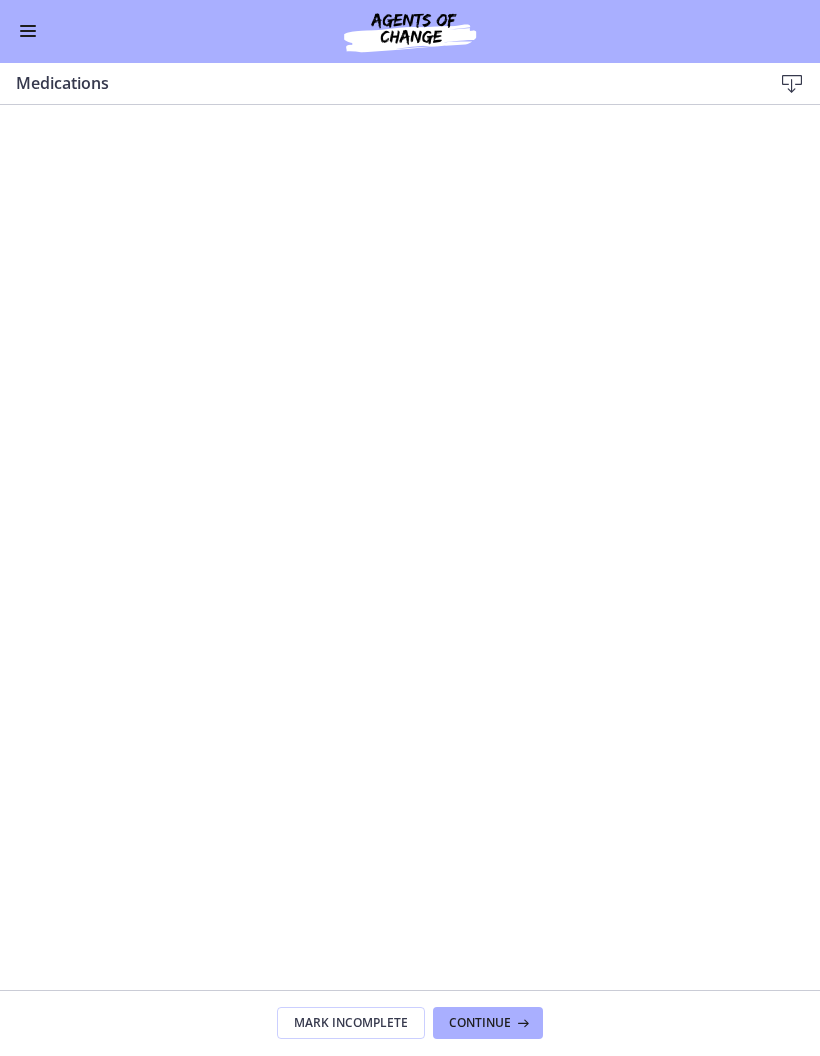 click on "Go to Dashboard" at bounding box center (410, 32) 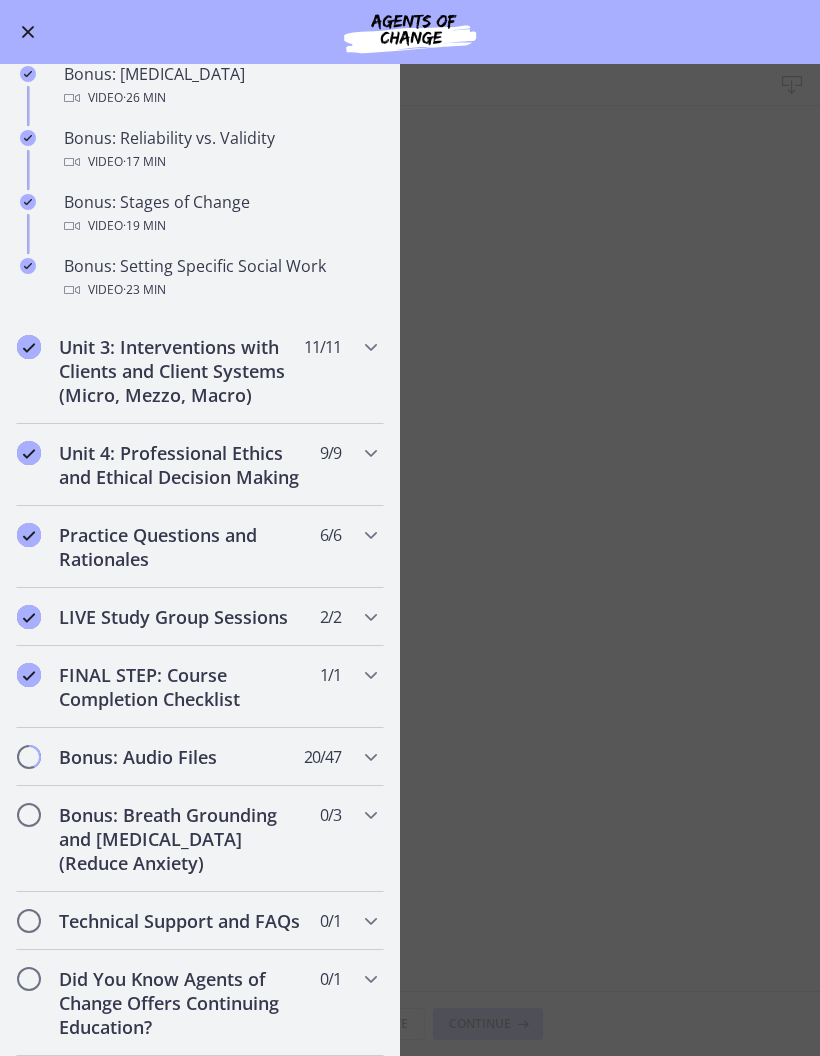 scroll, scrollTop: 1591, scrollLeft: 0, axis: vertical 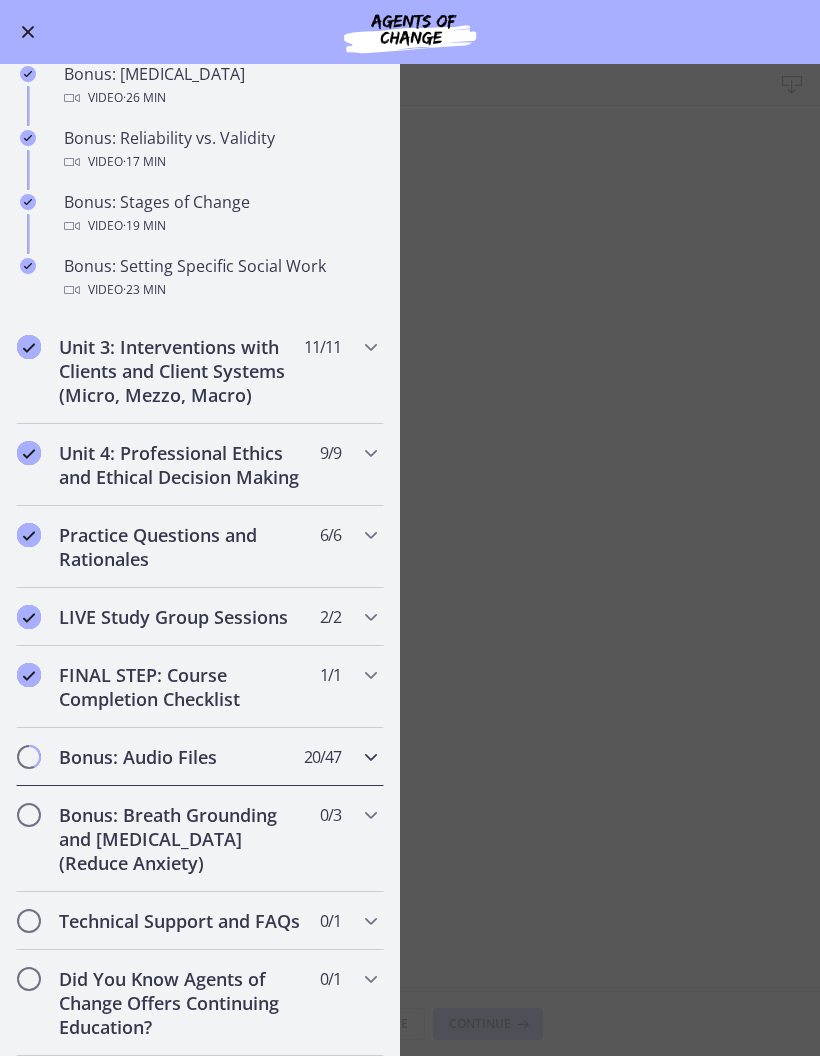 click on "Bonus: Audio Files" at bounding box center [181, 757] 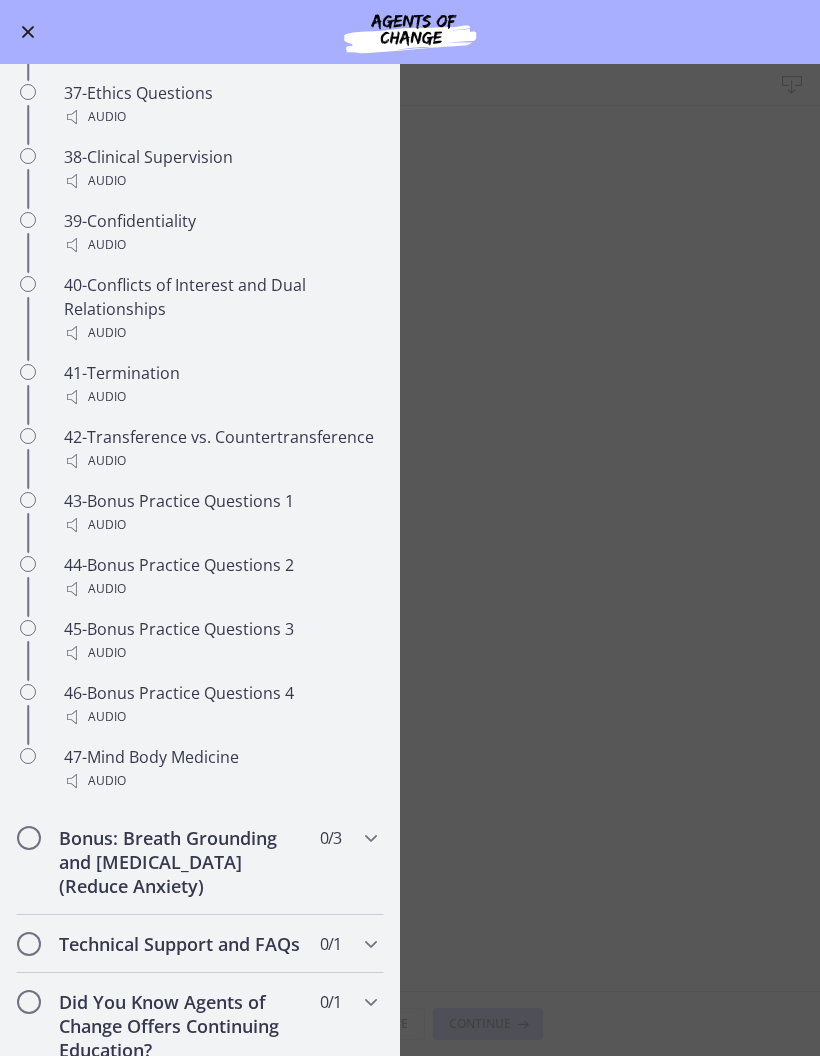 scroll, scrollTop: 3471, scrollLeft: 0, axis: vertical 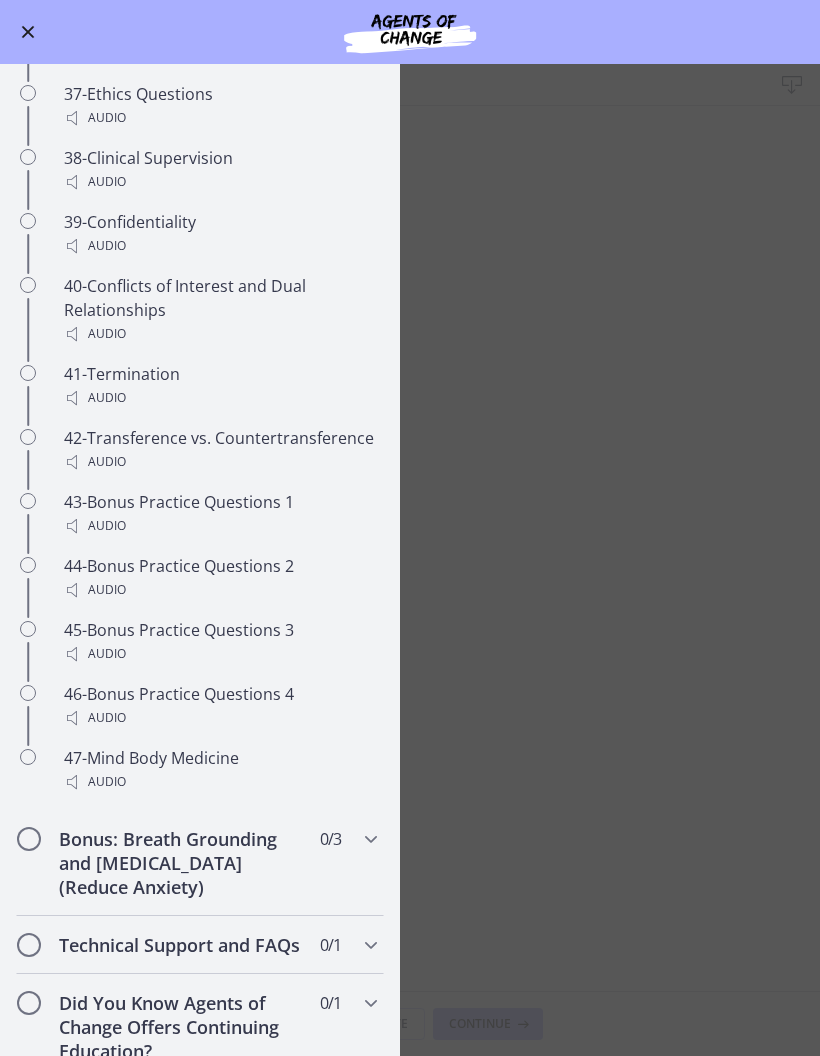 click on "Medications
Download
Enable fullscreen
Mark Incomplete
Continue" at bounding box center (410, 560) 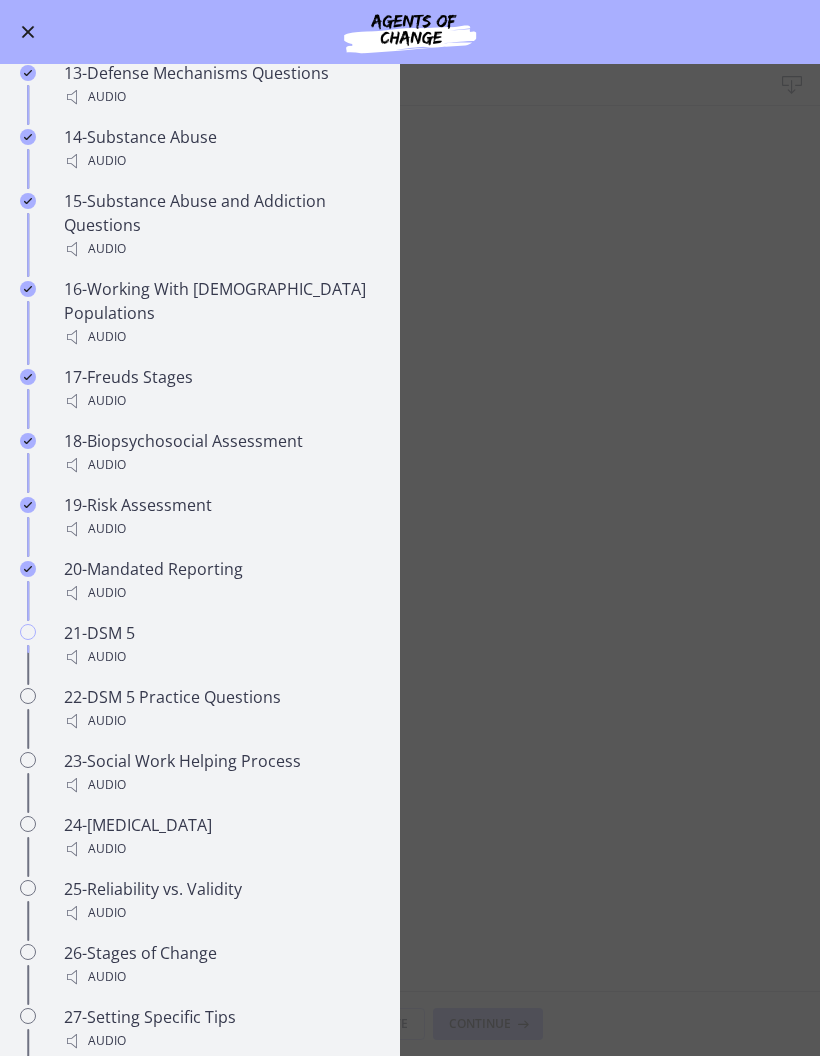 scroll, scrollTop: 1893, scrollLeft: 0, axis: vertical 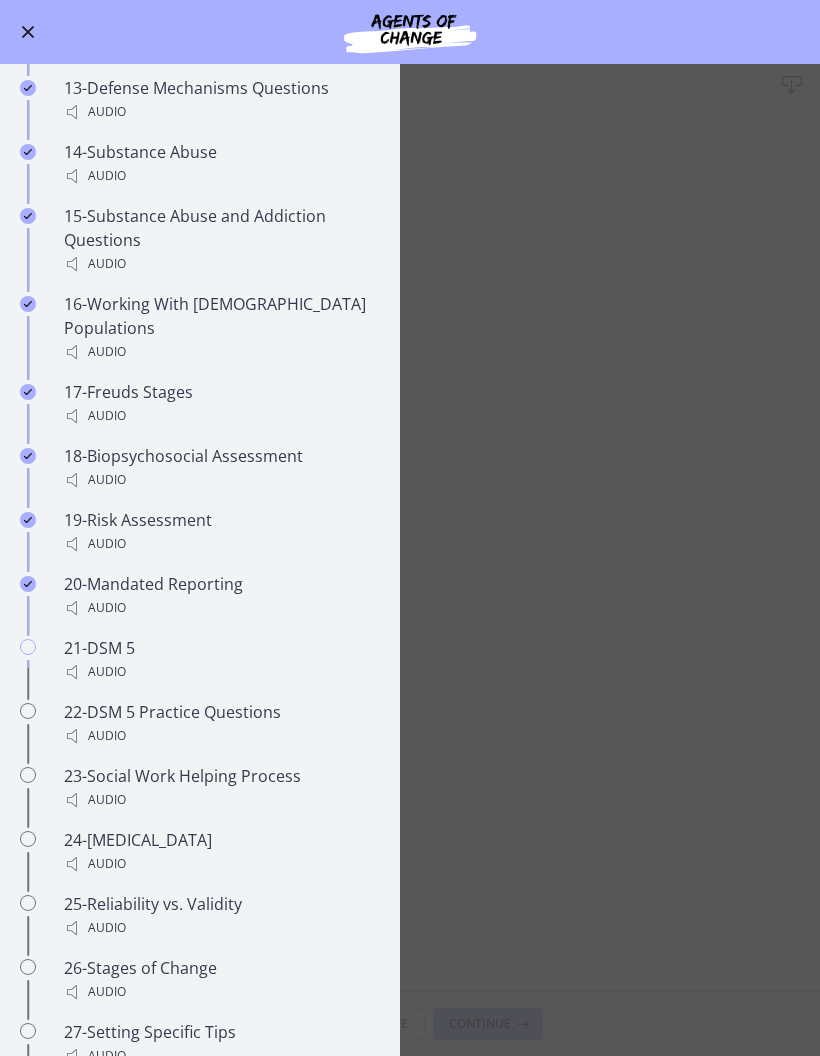 click on "21-DSM 5
Audio" at bounding box center (220, 660) 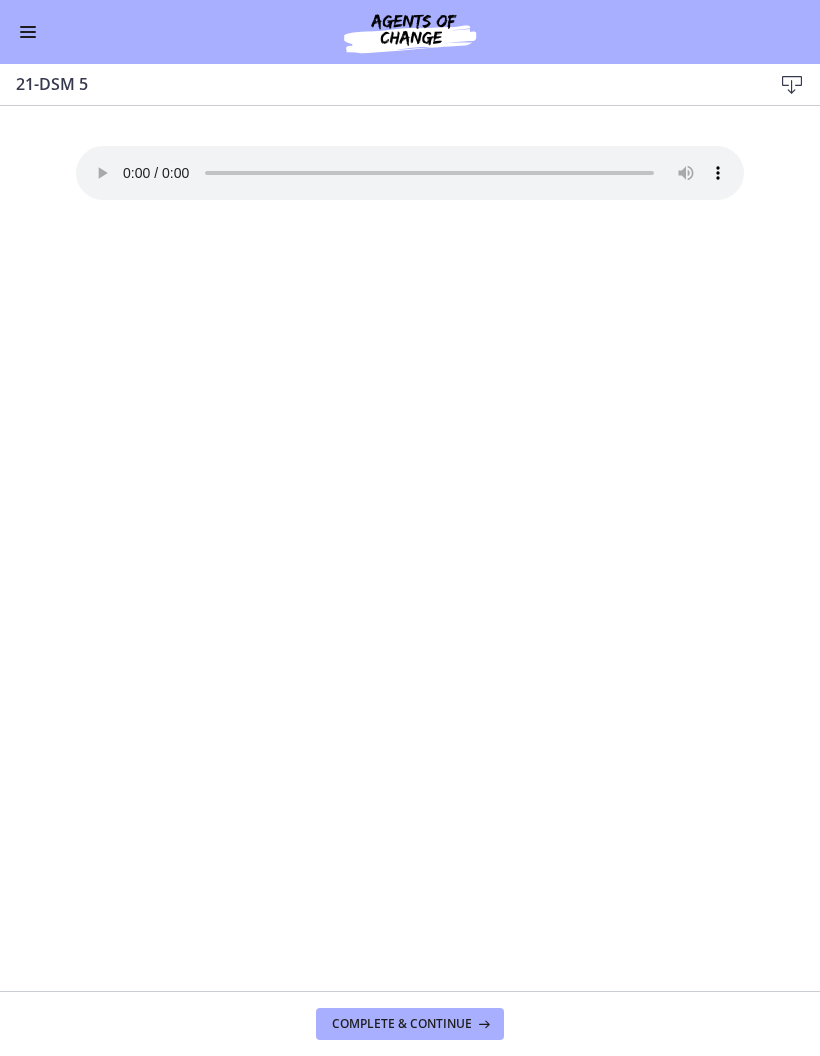 click on "Your browser doesn't support the audio element. Download it
here" at bounding box center (410, 173) 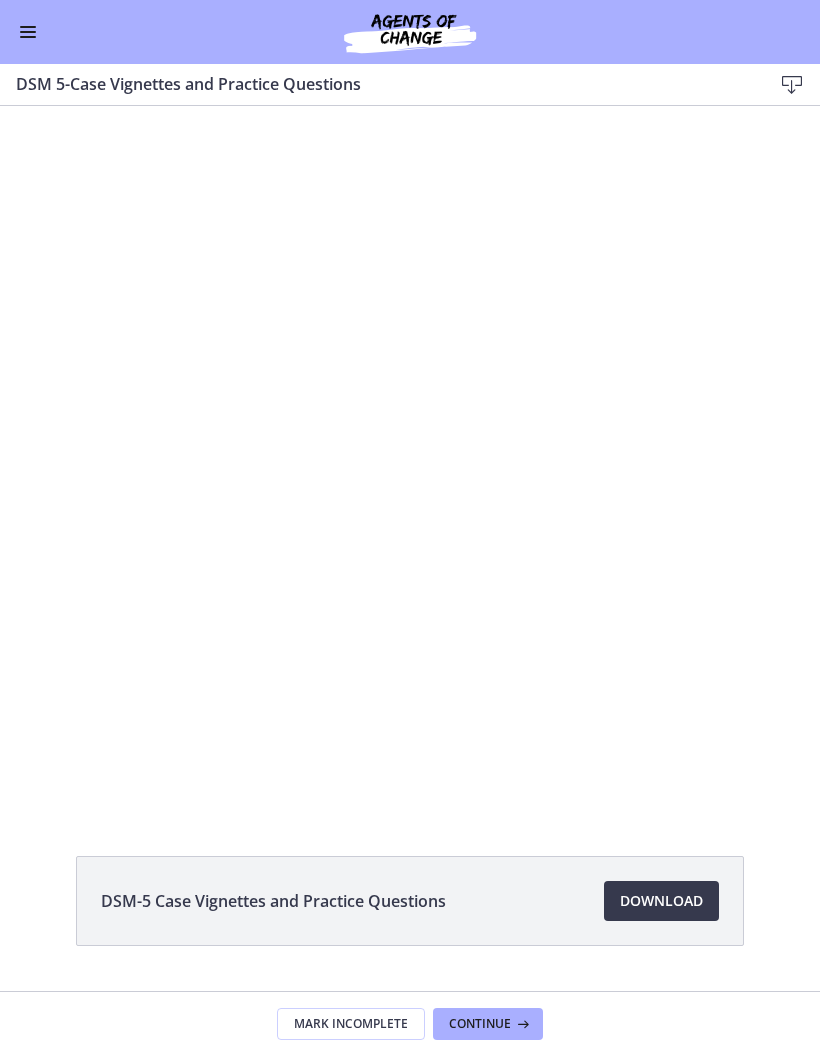 scroll, scrollTop: 0, scrollLeft: 0, axis: both 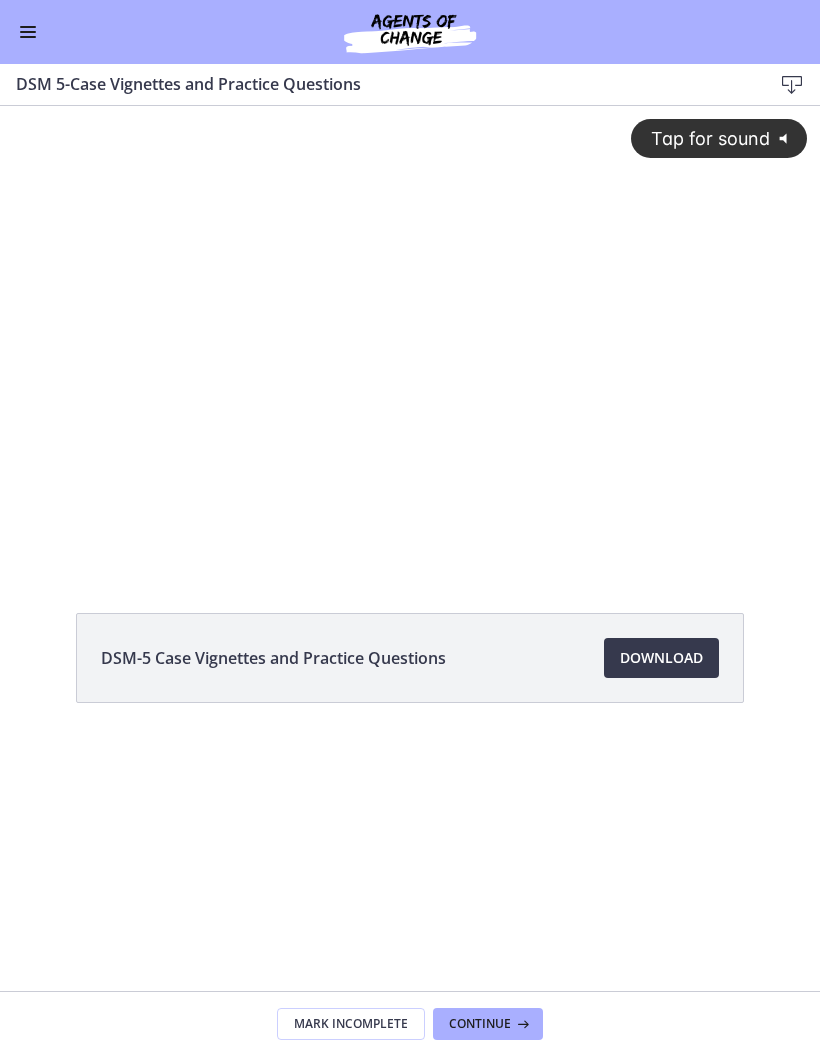 click at bounding box center (28, 32) 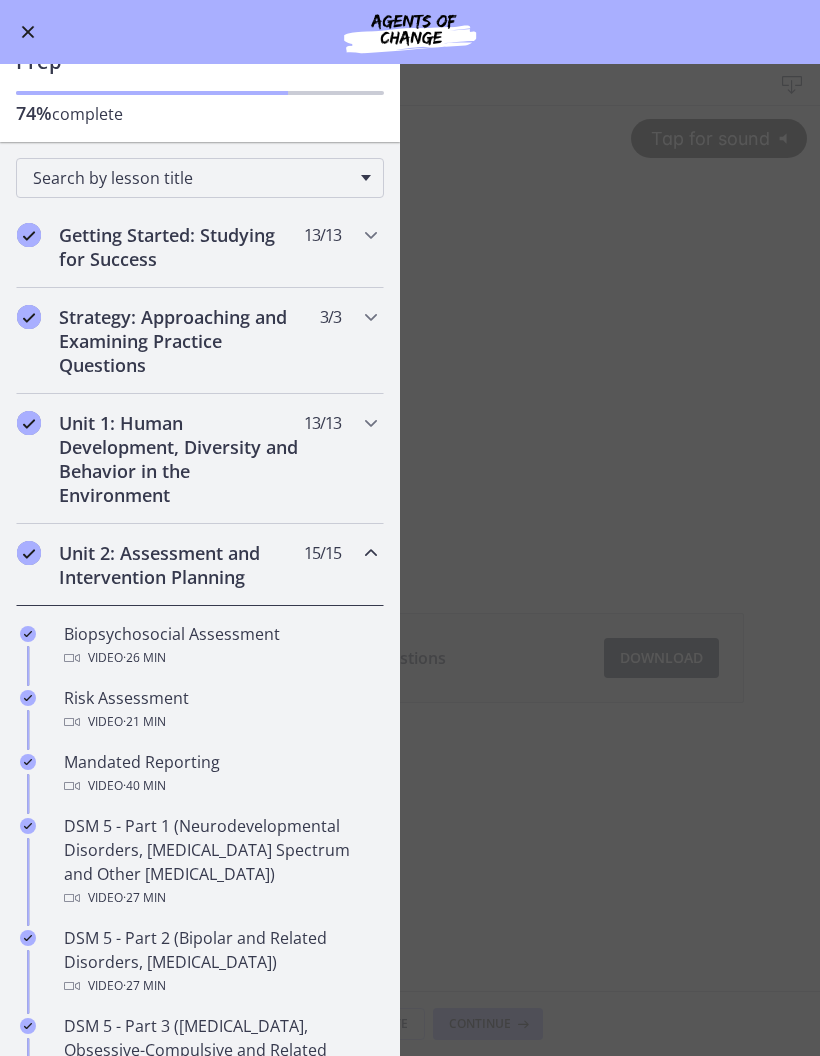 scroll, scrollTop: 104, scrollLeft: 0, axis: vertical 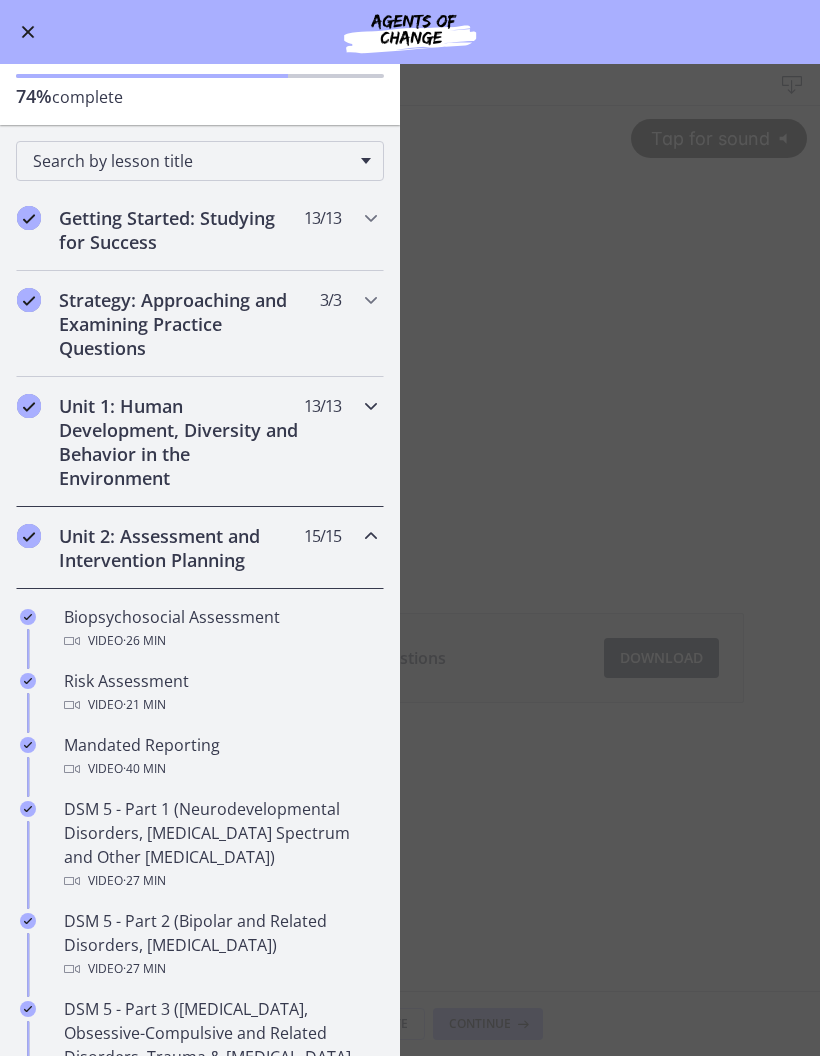 click on "Unit 1: Human Development, Diversity and Behavior in the Environment" at bounding box center [181, 442] 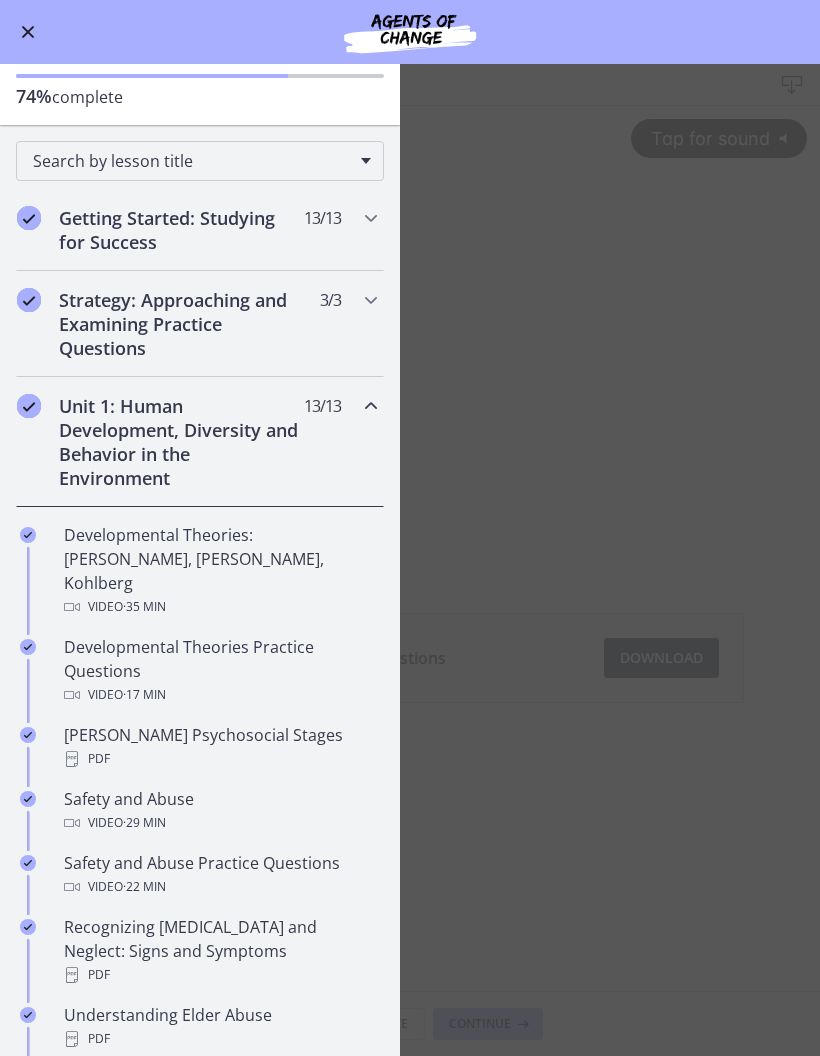 click on "Developmental Theories: [PERSON_NAME], [PERSON_NAME], Kohlberg
Video
·  35 min" at bounding box center [220, 571] 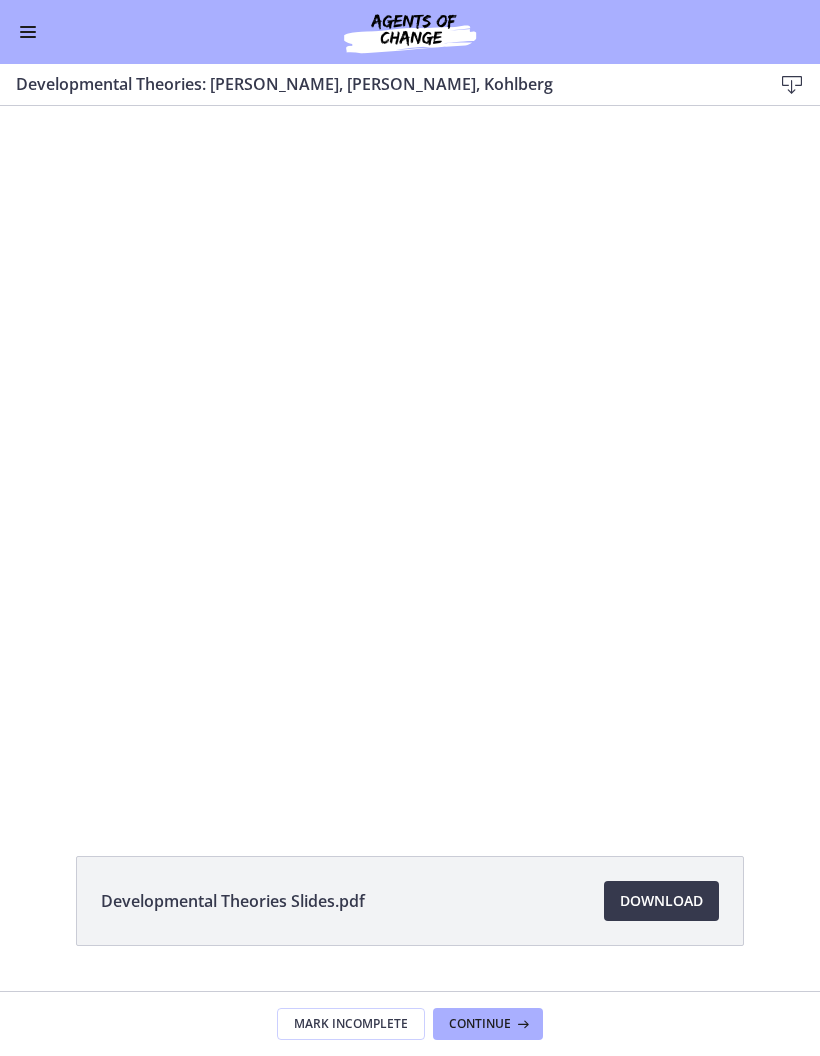 scroll, scrollTop: 0, scrollLeft: 0, axis: both 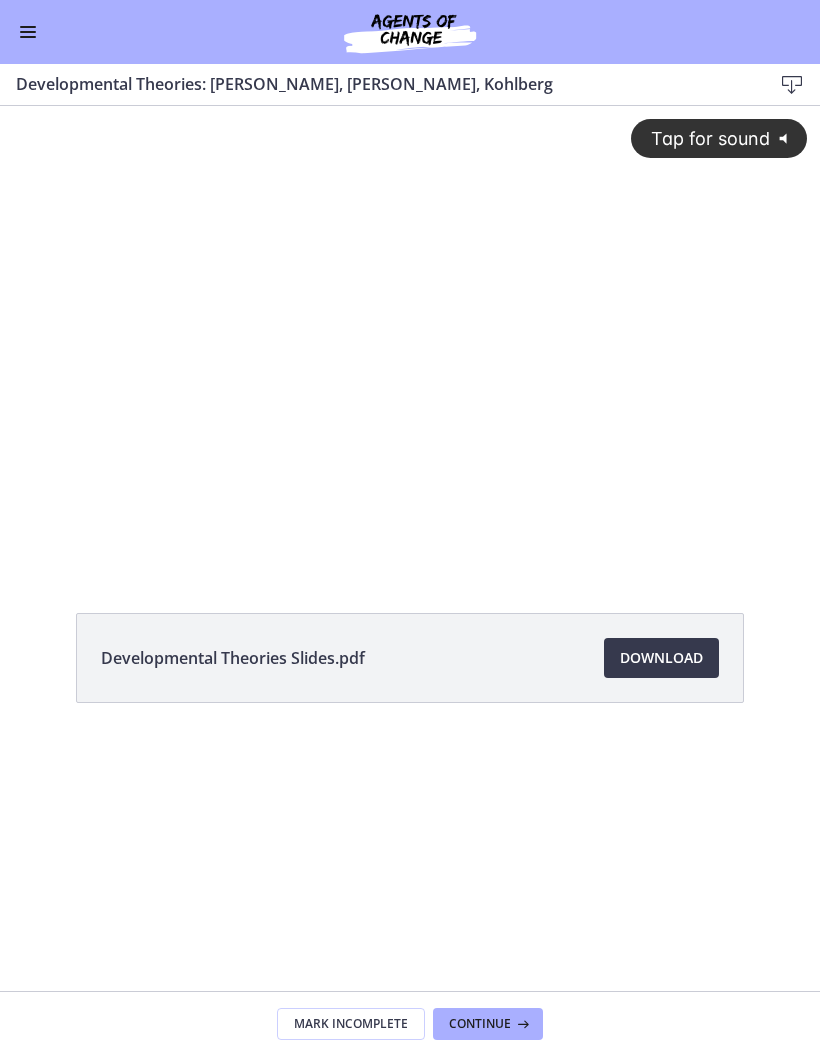 click on "Tap for sound" at bounding box center (701, 138) 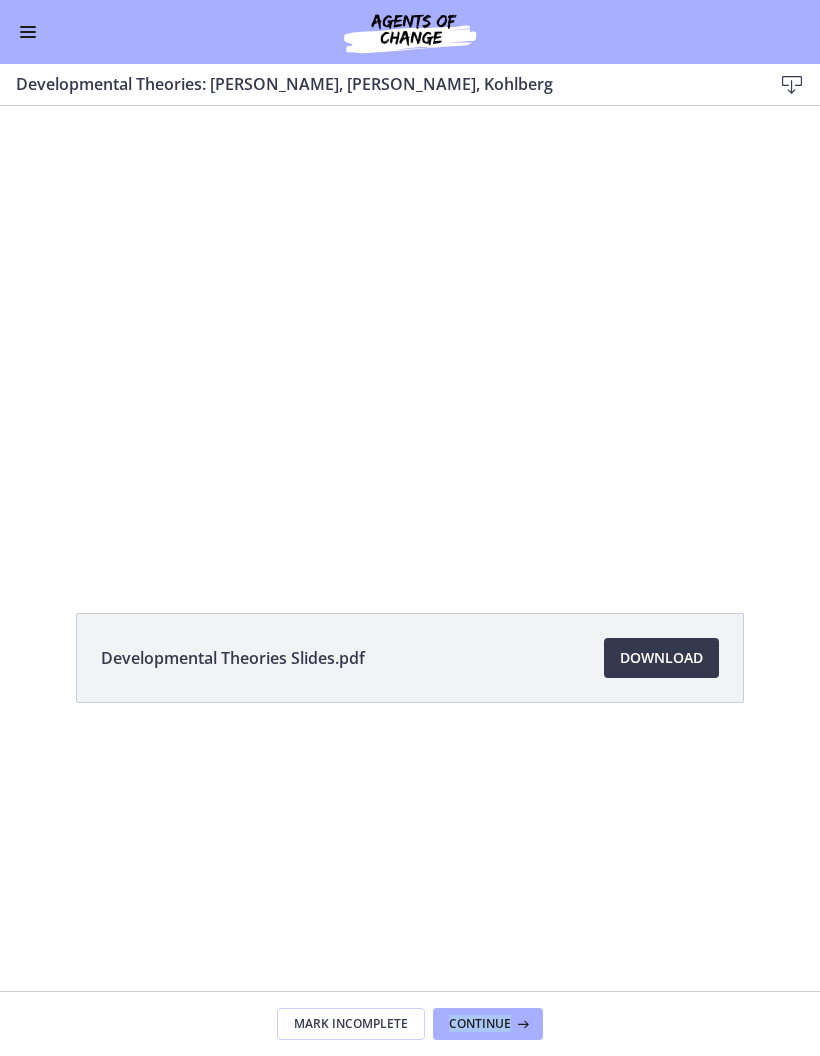 click on "Developmental Theories Slides.pdf
Download
Opens in a new window" 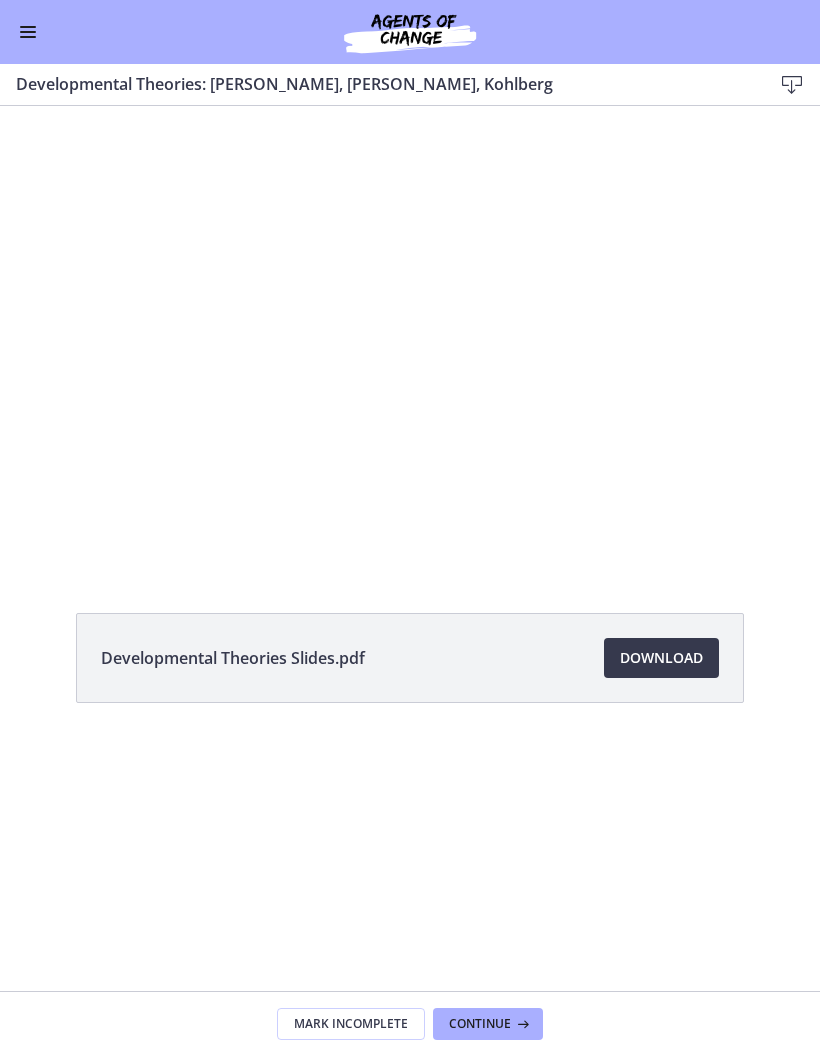 click at bounding box center [410, 336] 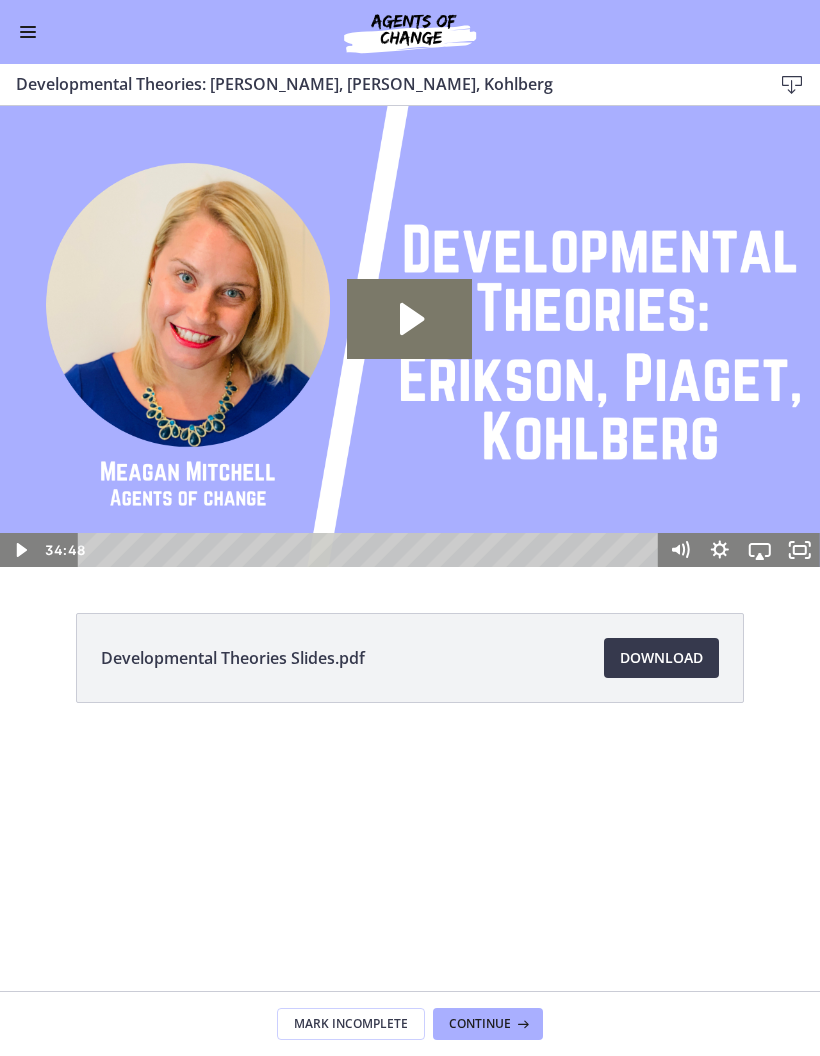 scroll, scrollTop: 0, scrollLeft: 0, axis: both 